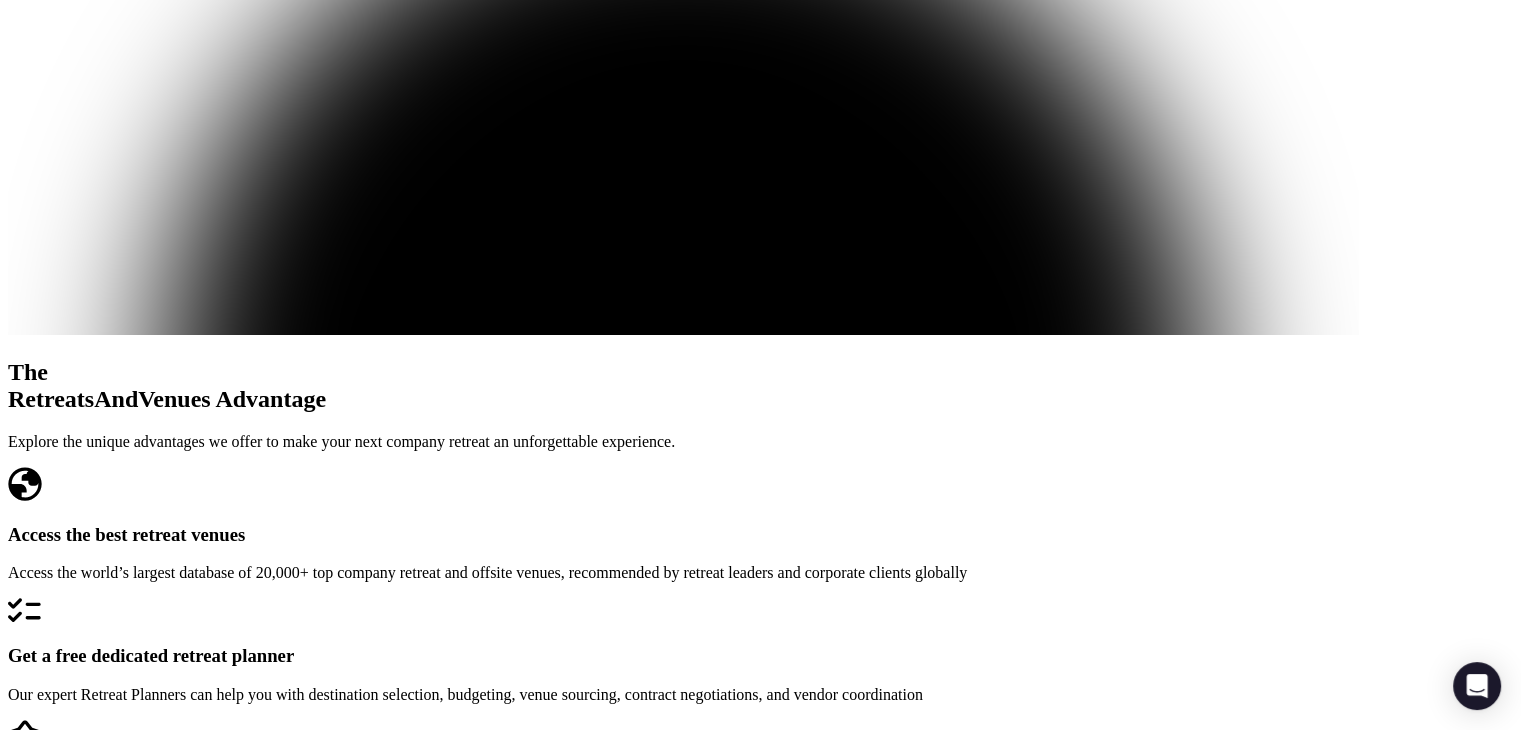 scroll, scrollTop: 6992, scrollLeft: 0, axis: vertical 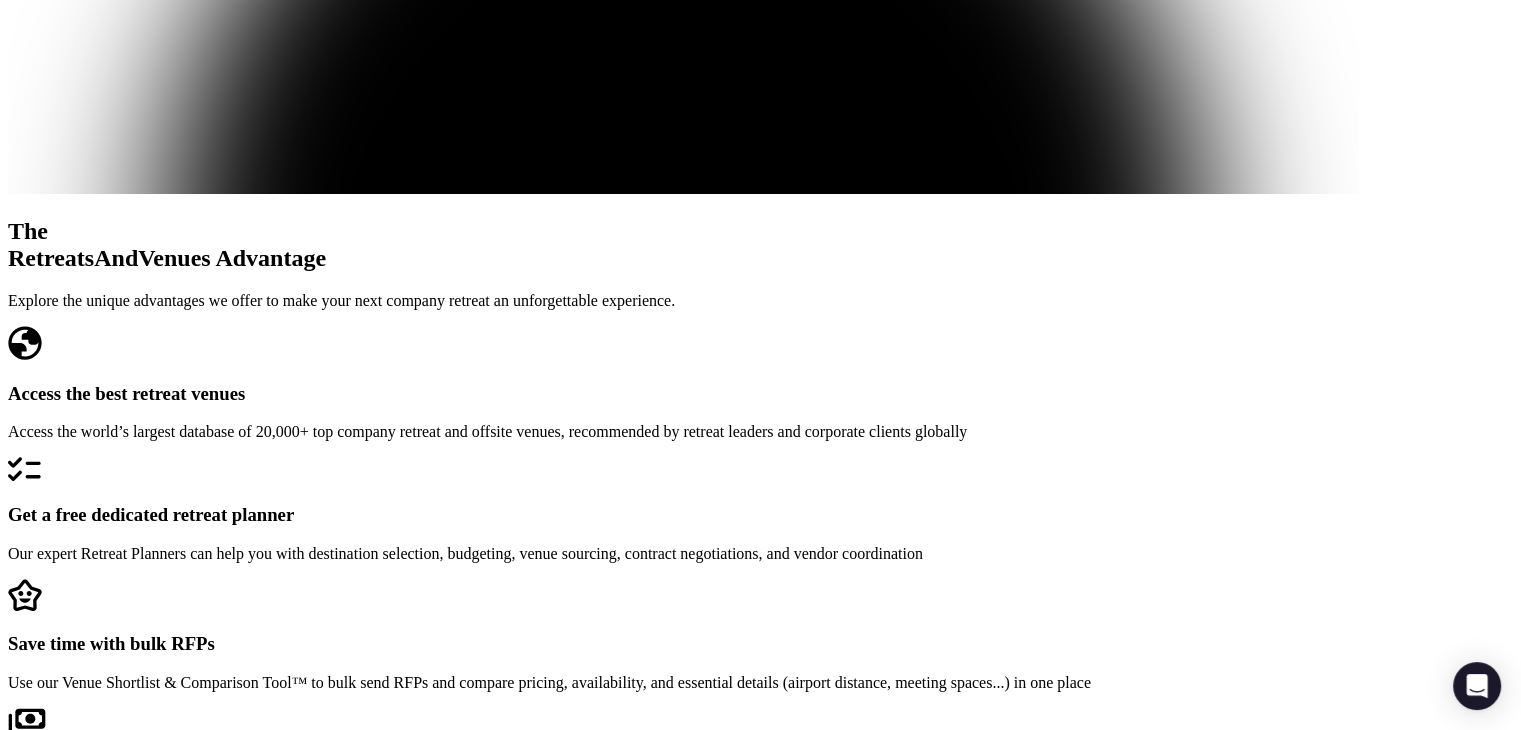 click on "How do I join as a venue?" at bounding box center [760, 4974] 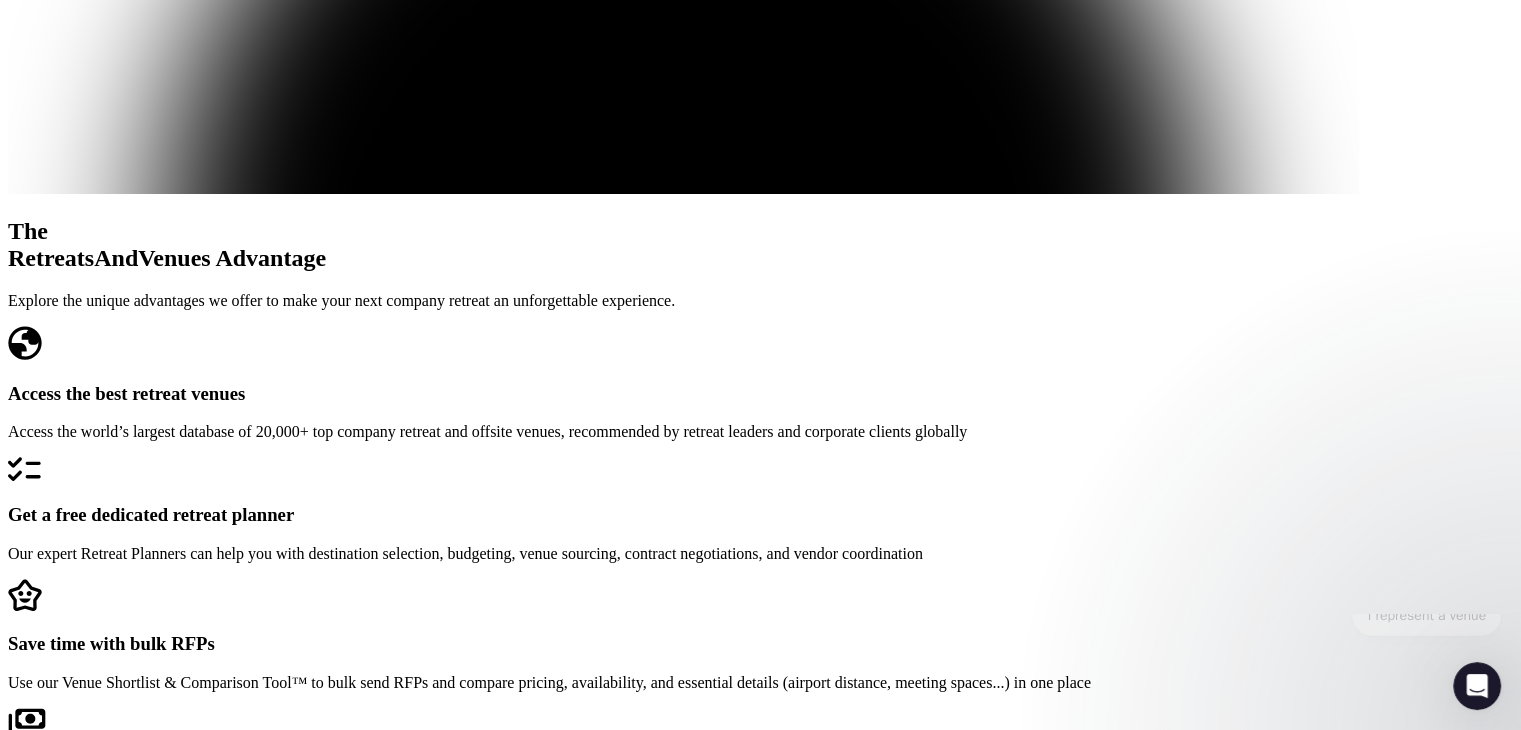 scroll, scrollTop: 0, scrollLeft: 0, axis: both 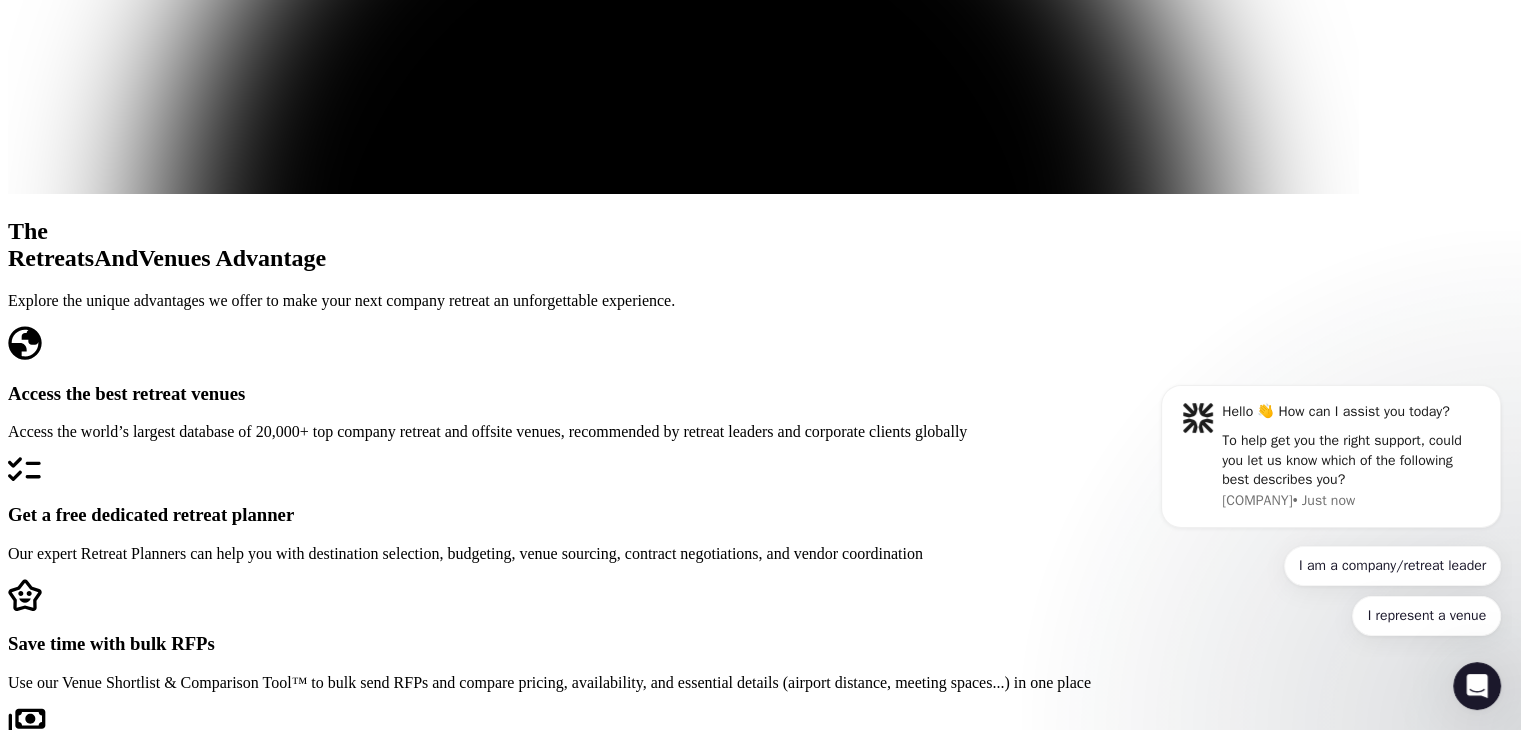 click on "Join the world's leading retreat marketplace today" at bounding box center (167, 5533) 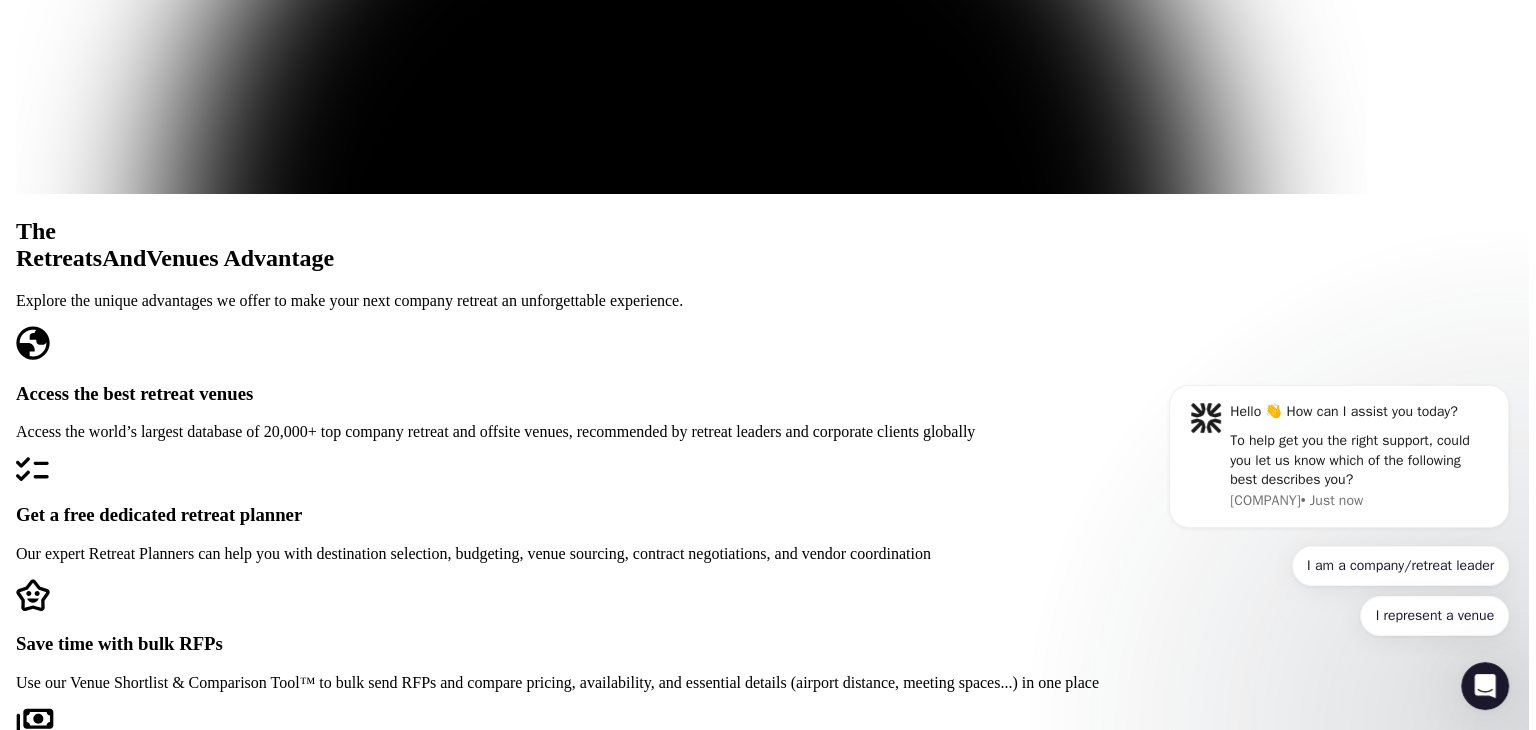 scroll, scrollTop: 0, scrollLeft: 0, axis: both 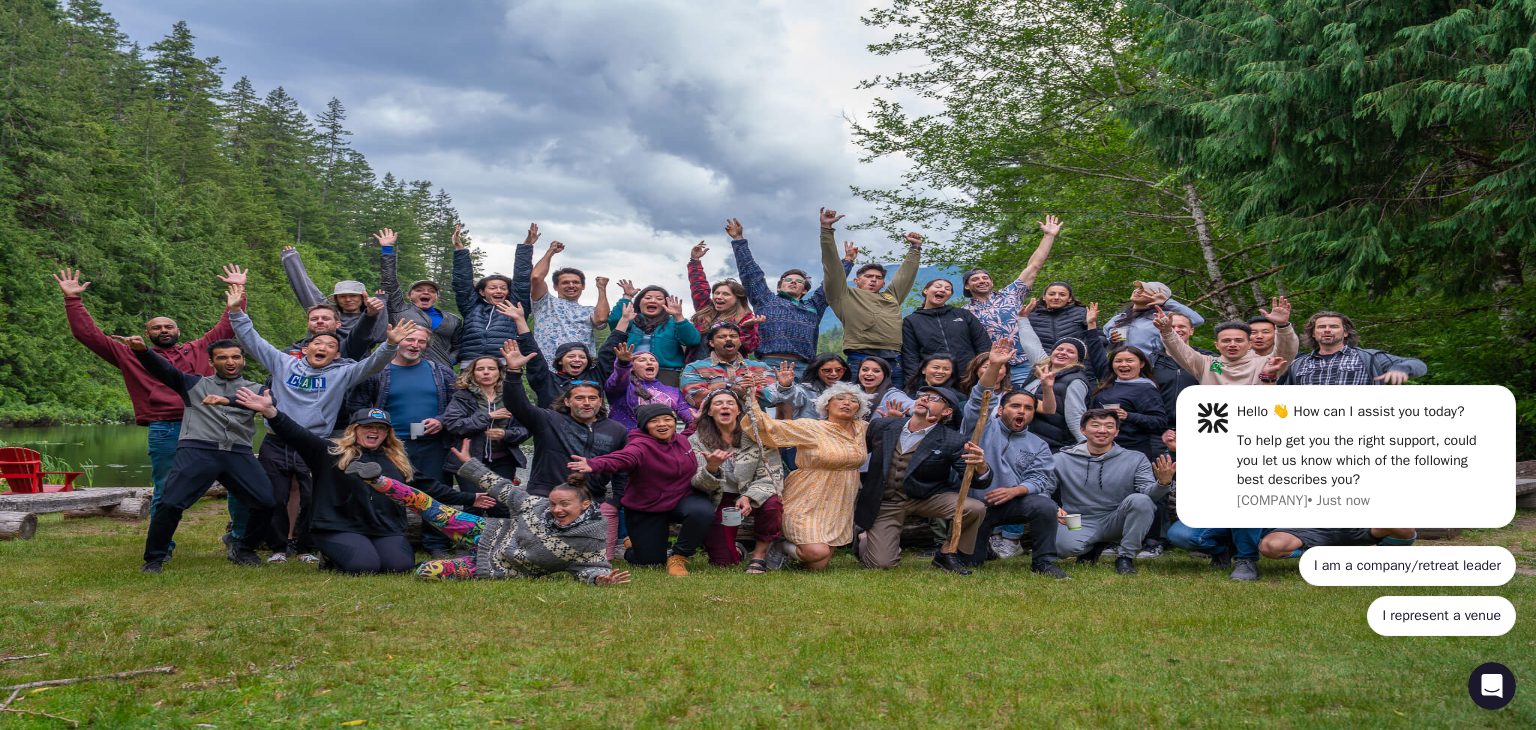 click on "Sign Up" at bounding box center (88, 1993) 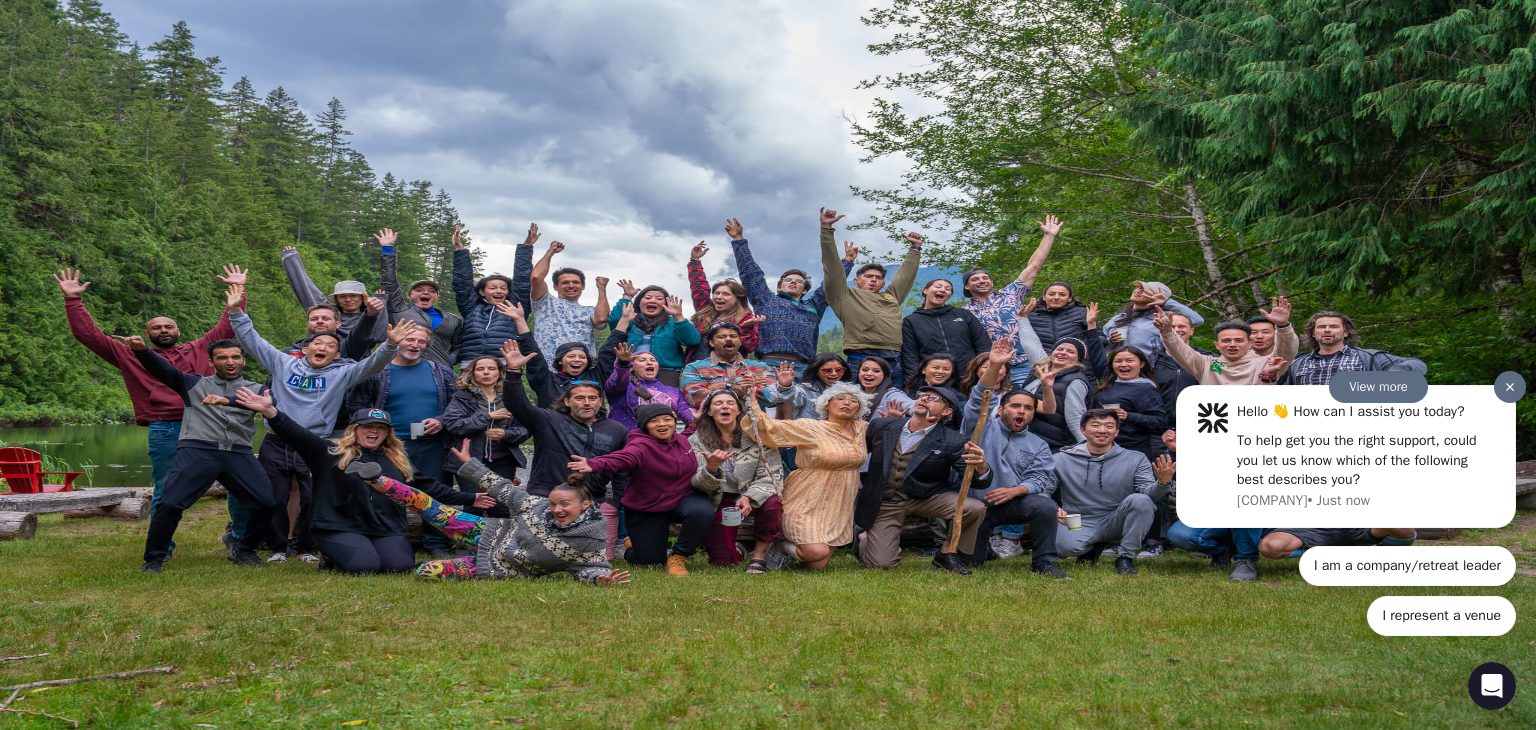 type on "*" 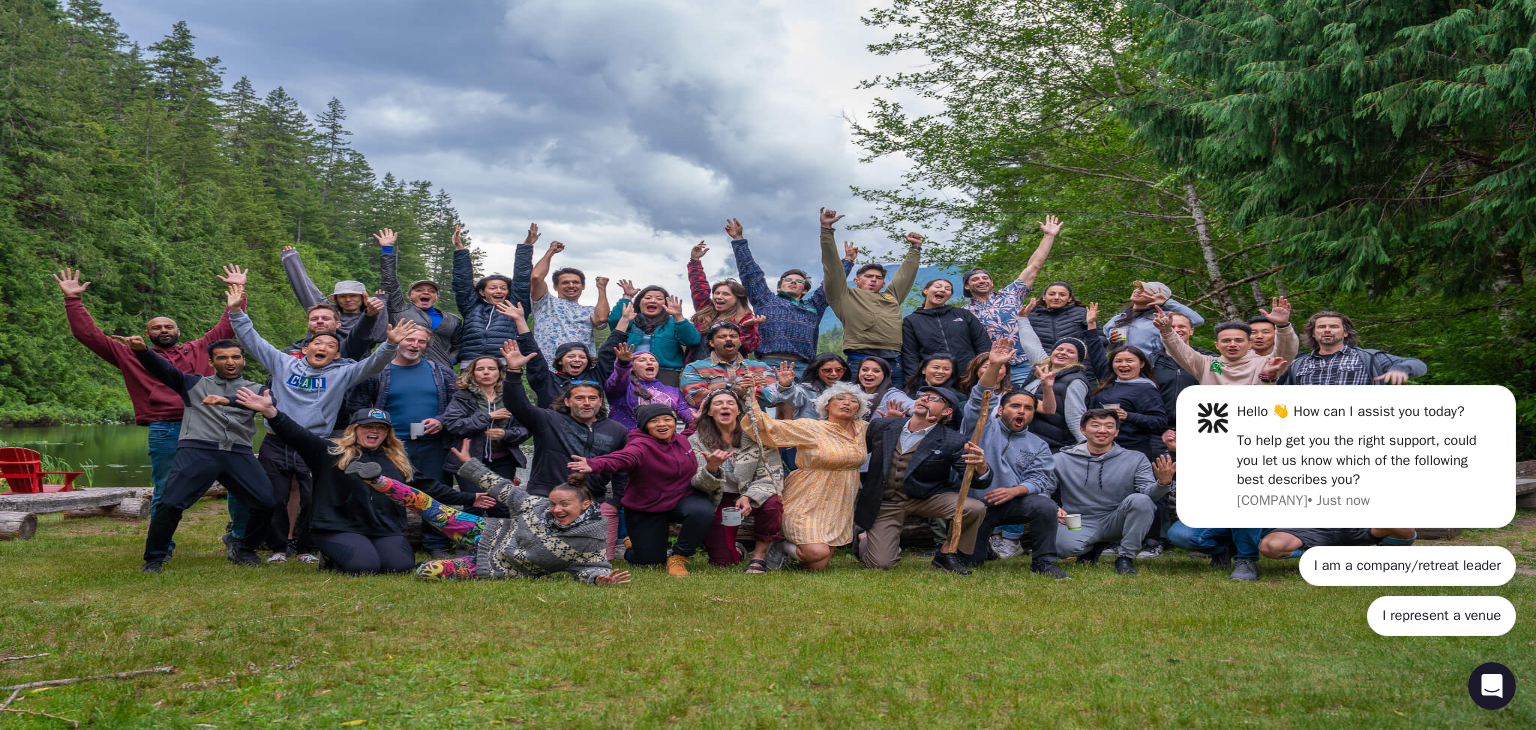 click on "Sign Up" at bounding box center (39, 2155) 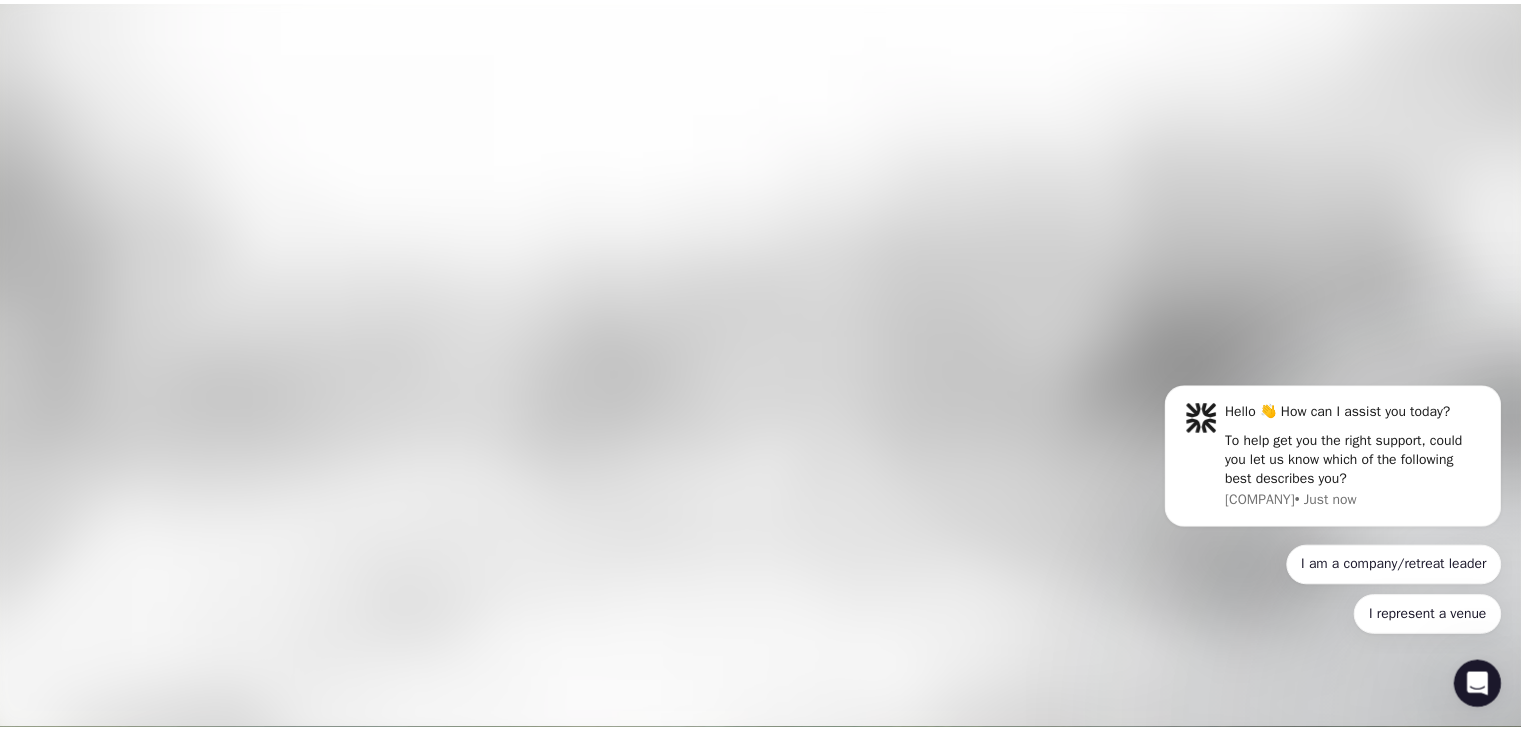 scroll, scrollTop: 7064, scrollLeft: 0, axis: vertical 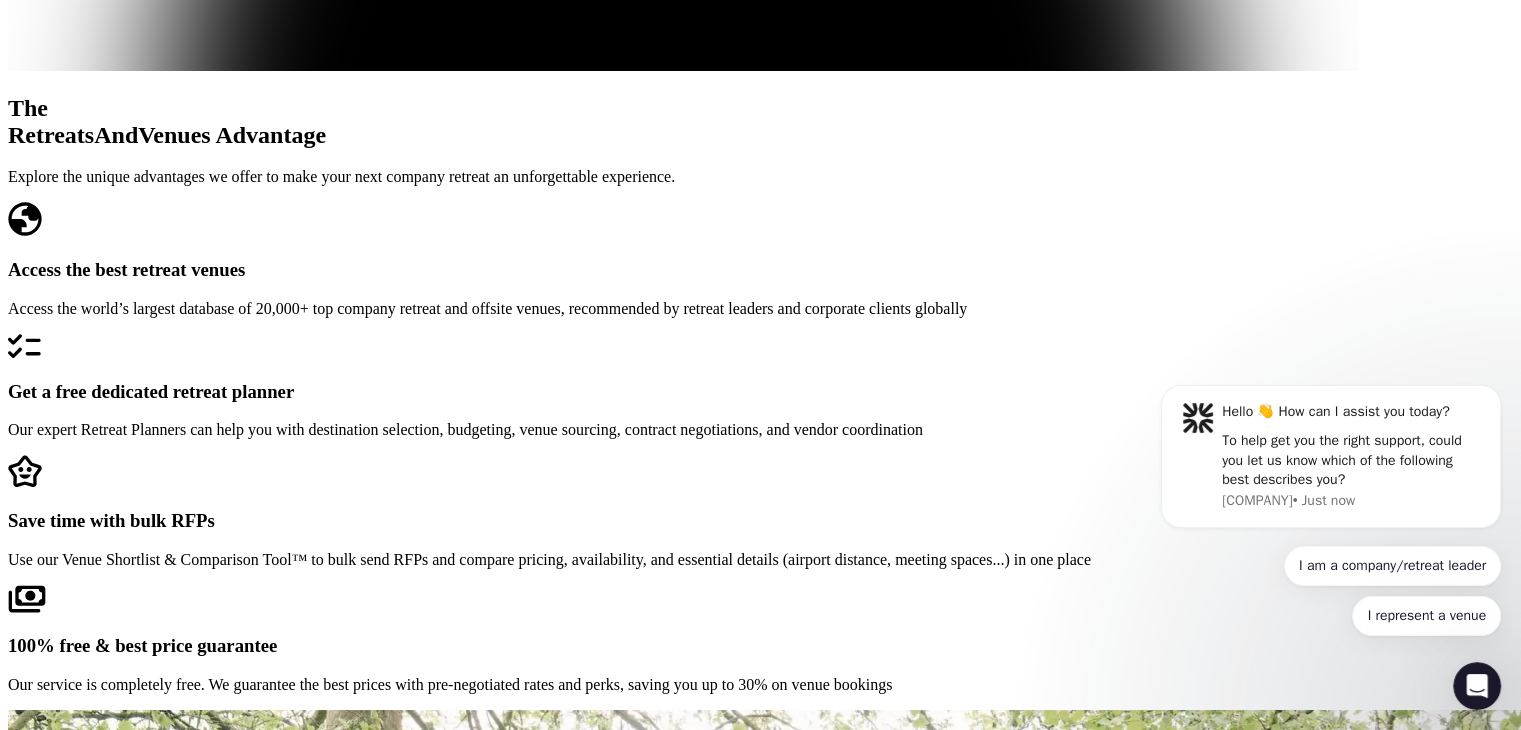 click on "What is RetreatsAndVenues.com?" at bounding box center (760, 4850) 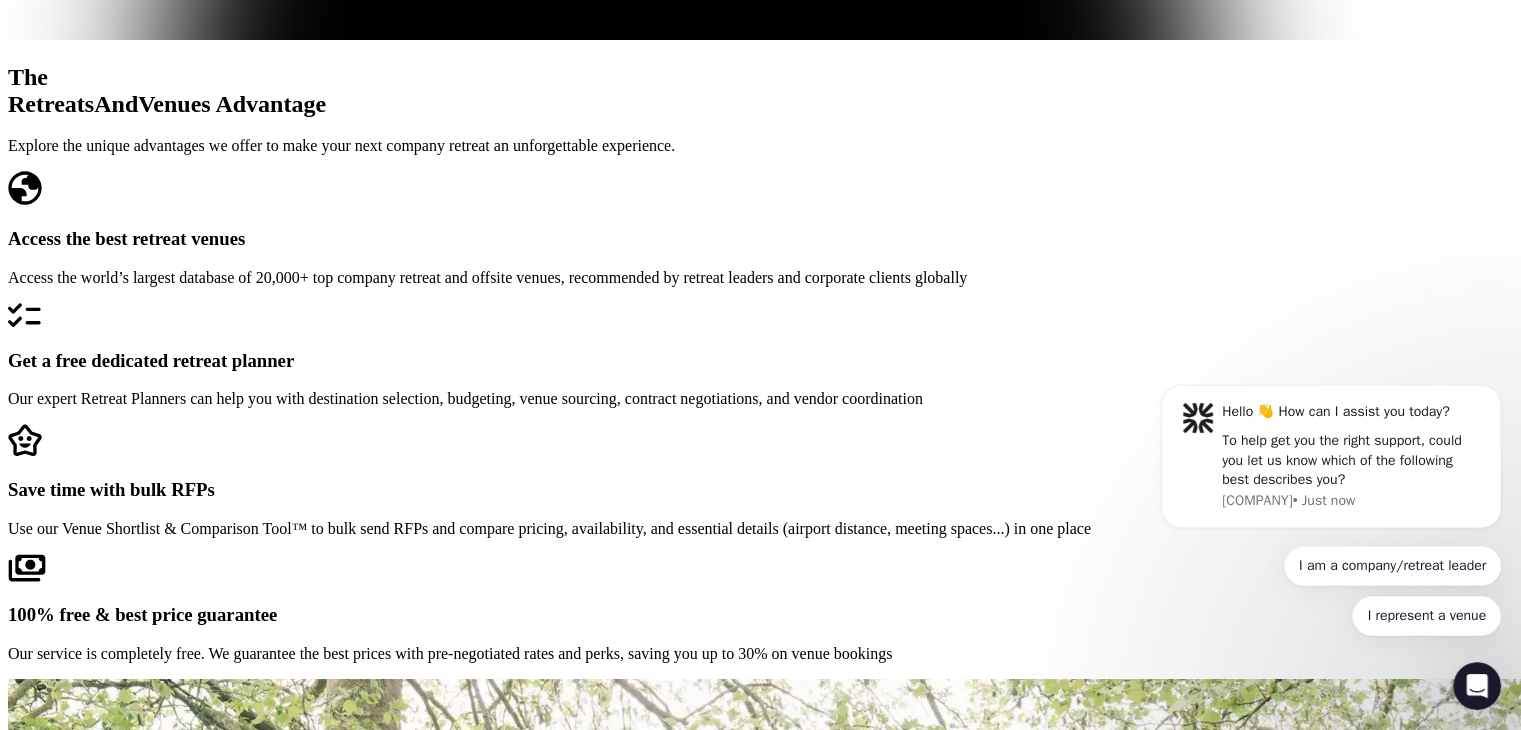 scroll, scrollTop: 7064, scrollLeft: 0, axis: vertical 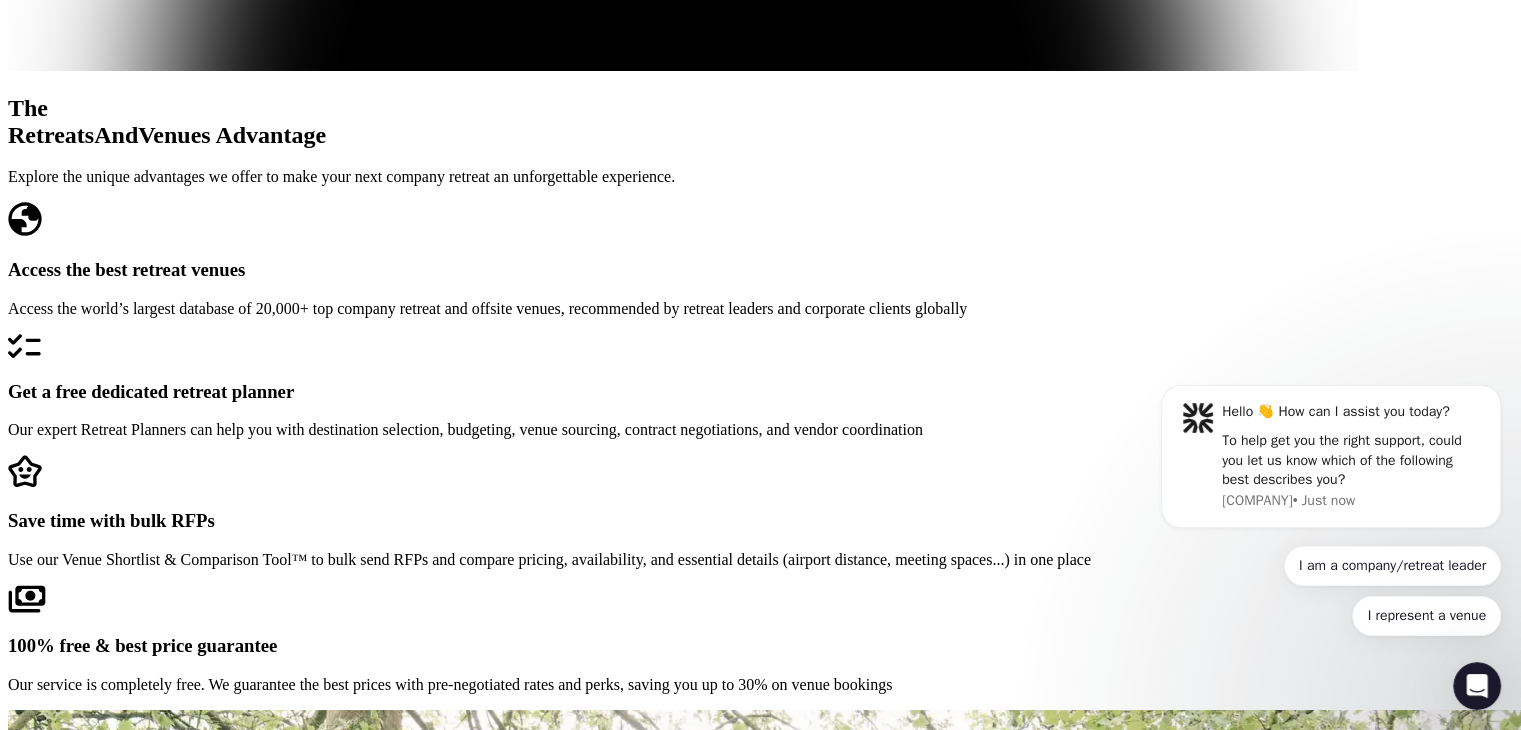 click on "How do I join as a venue?" at bounding box center [760, 4850] 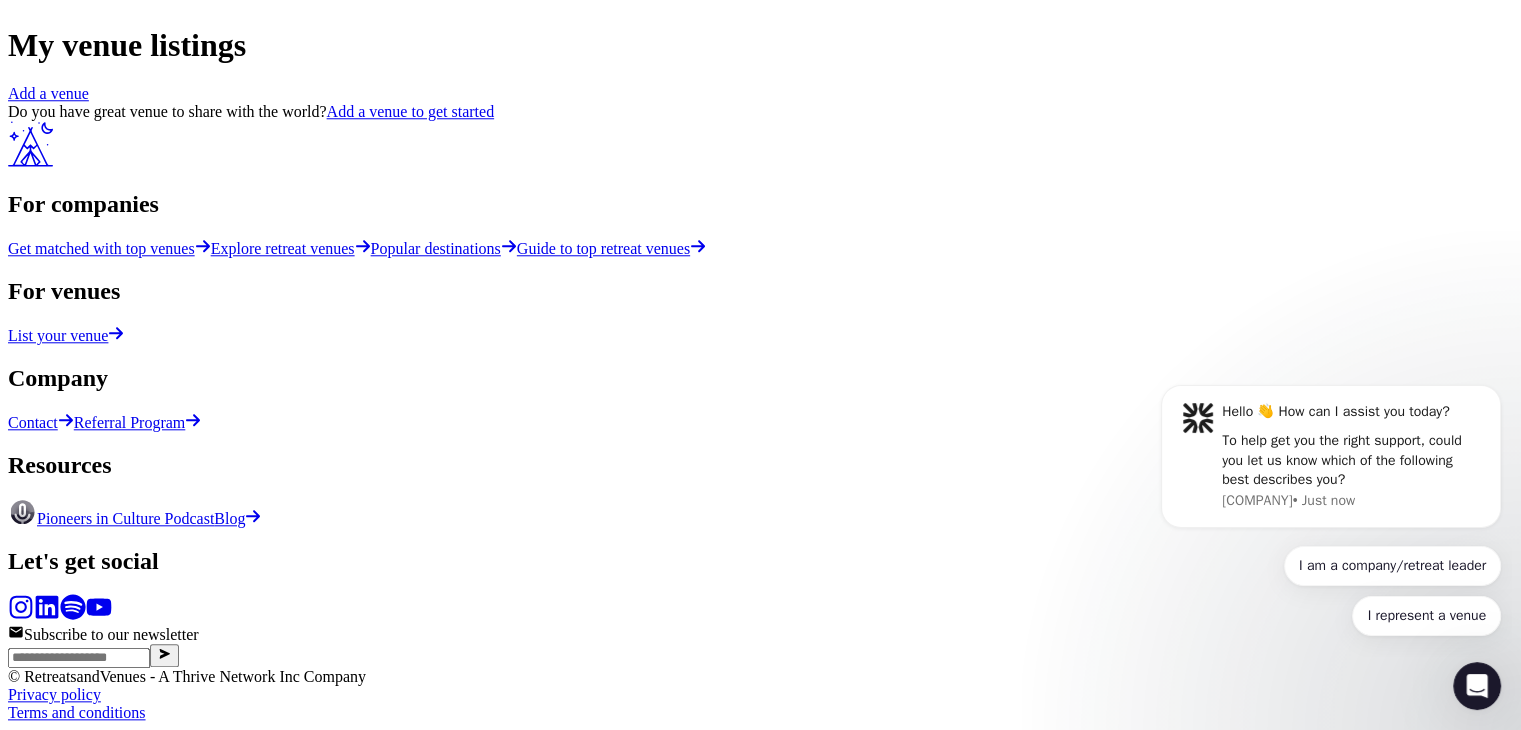scroll, scrollTop: 0, scrollLeft: 0, axis: both 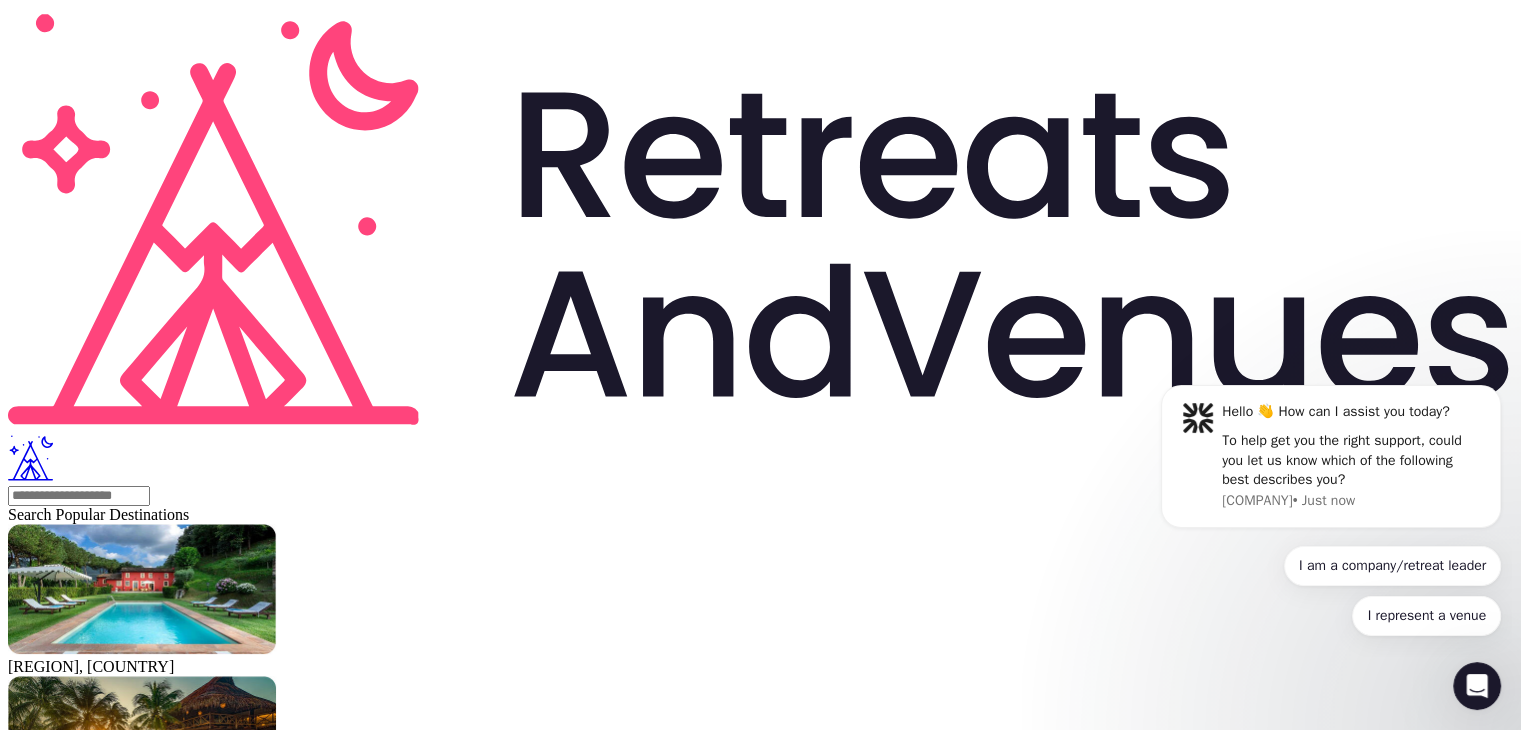 click on "Add a venue" at bounding box center [48, 2015] 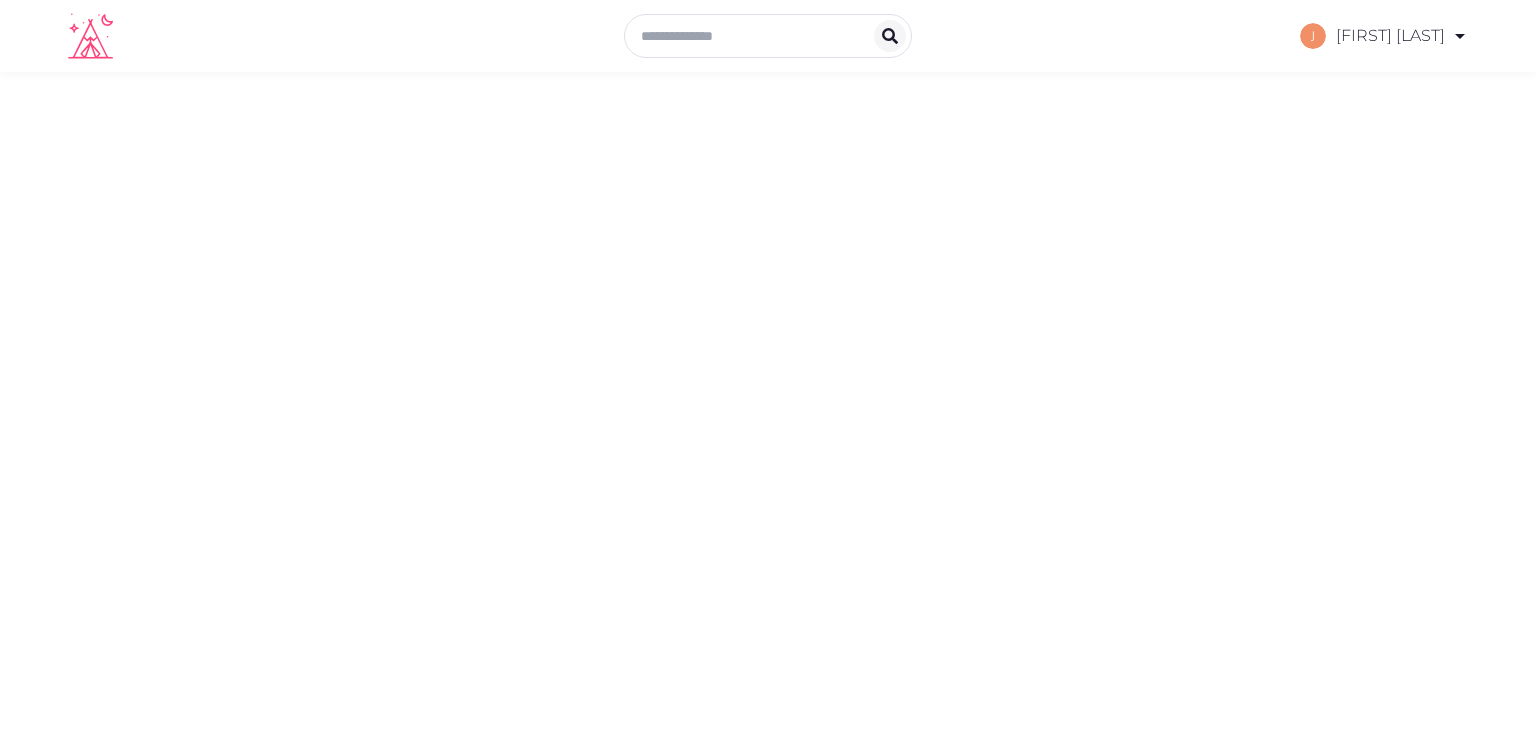 scroll, scrollTop: 0, scrollLeft: 0, axis: both 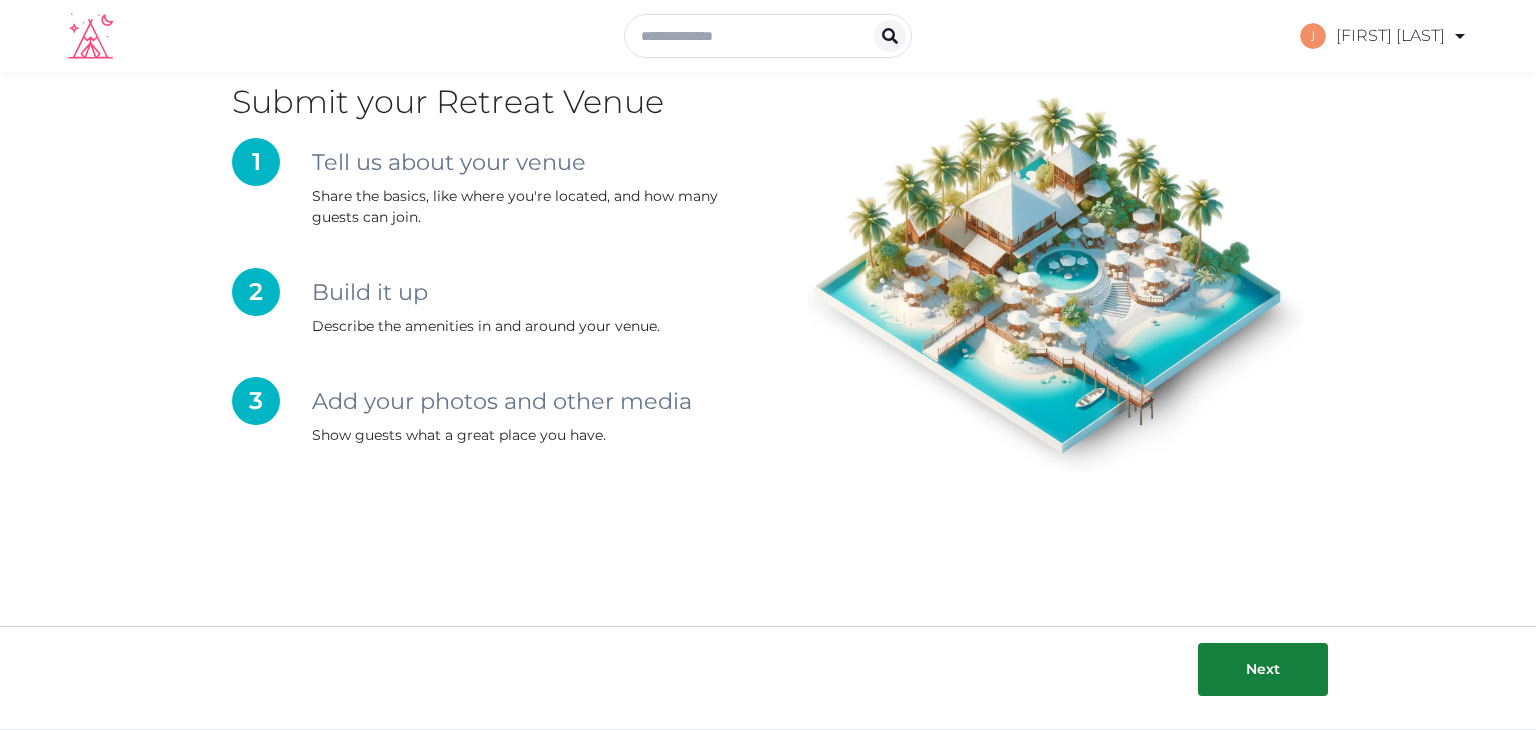 click on "Add your photos and other media" at bounding box center (540, 162) 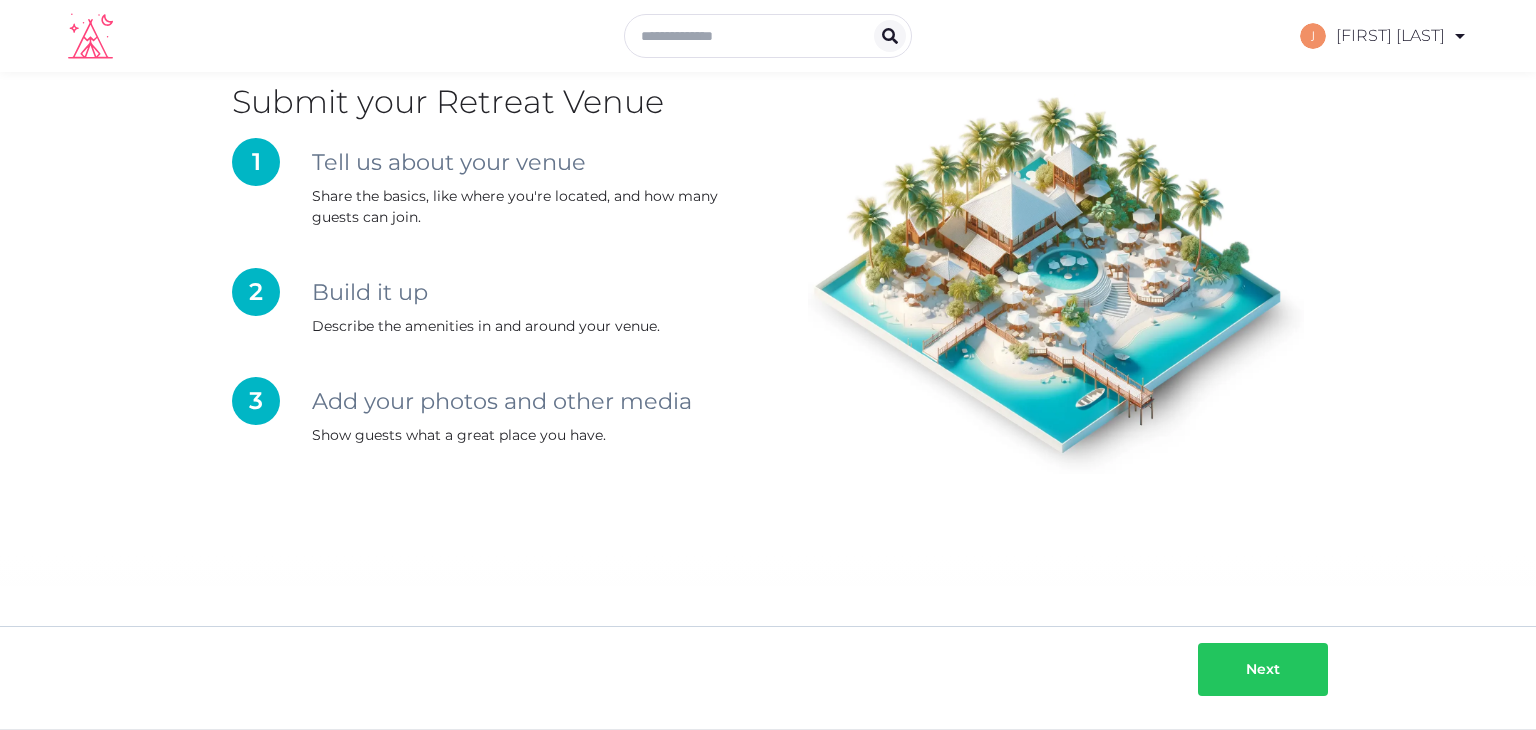 click at bounding box center [1226, 669] 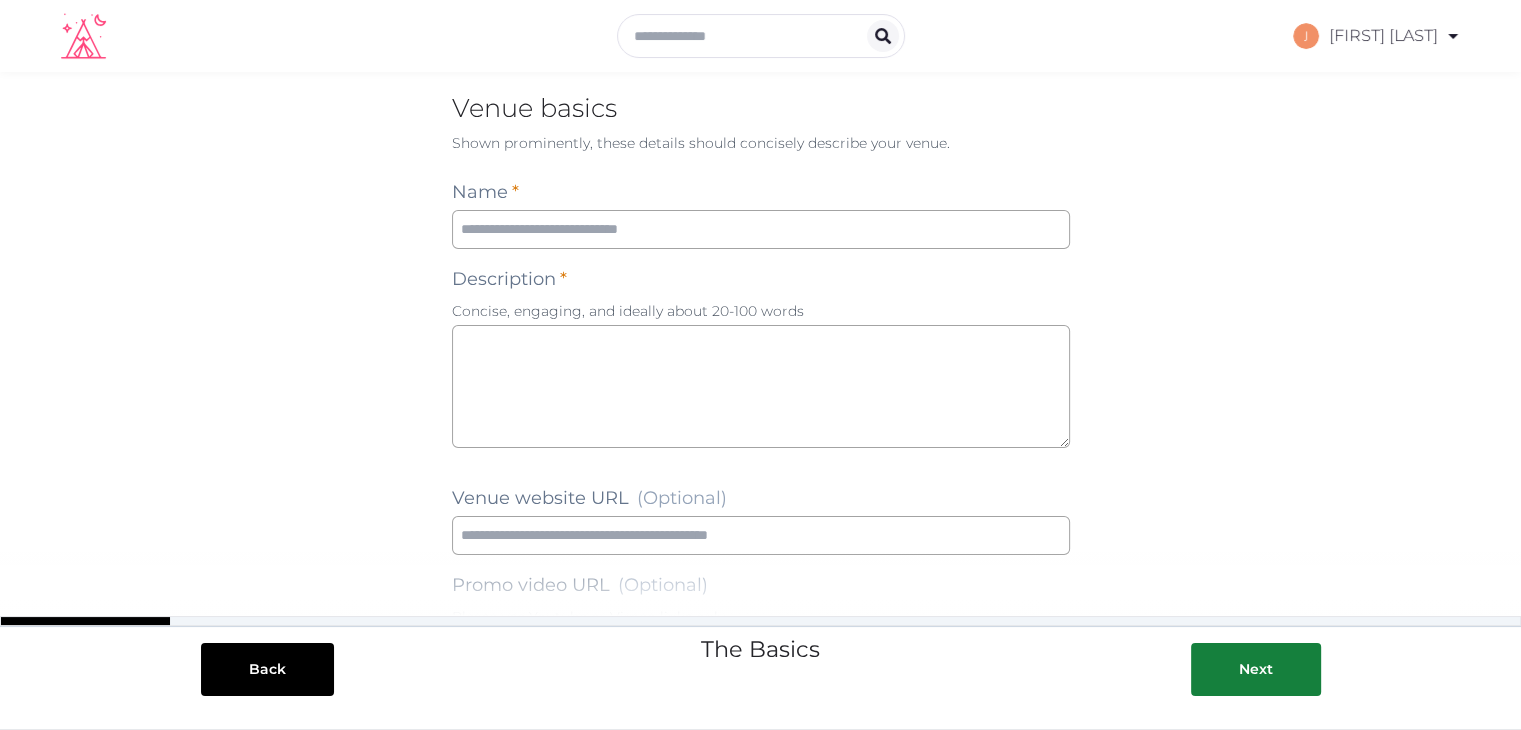 scroll, scrollTop: 16, scrollLeft: 0, axis: vertical 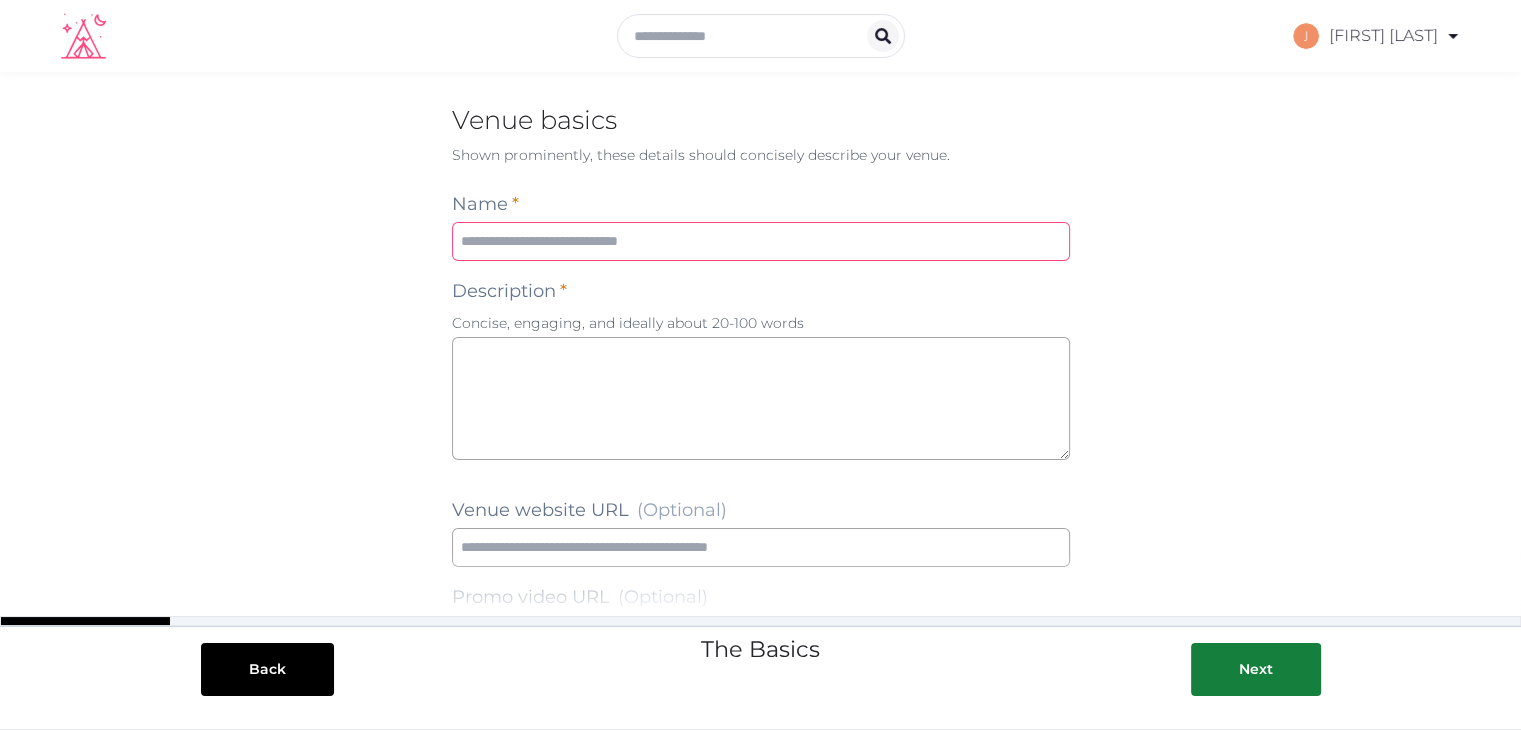 click at bounding box center [761, 241] 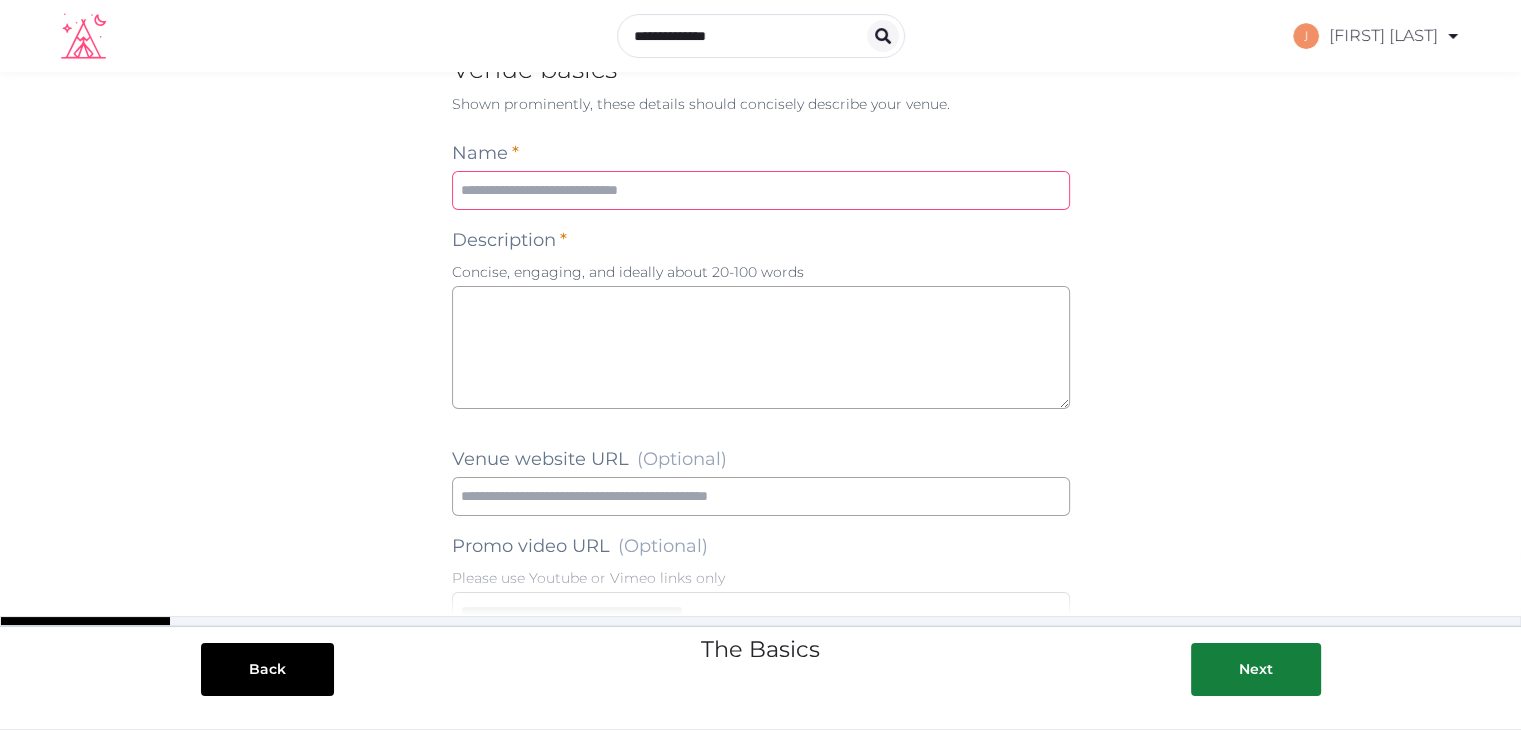 scroll, scrollTop: 0, scrollLeft: 0, axis: both 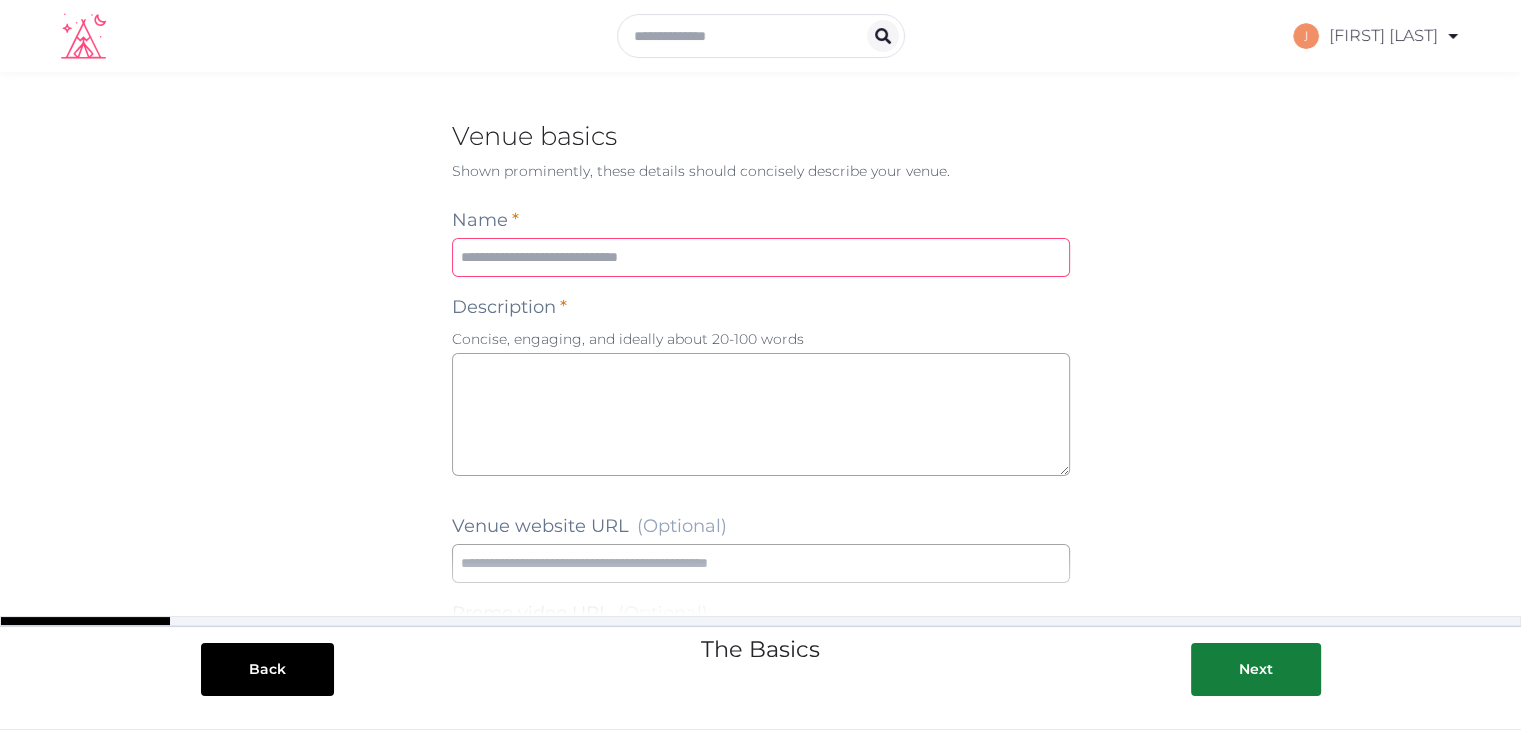 click at bounding box center (761, 257) 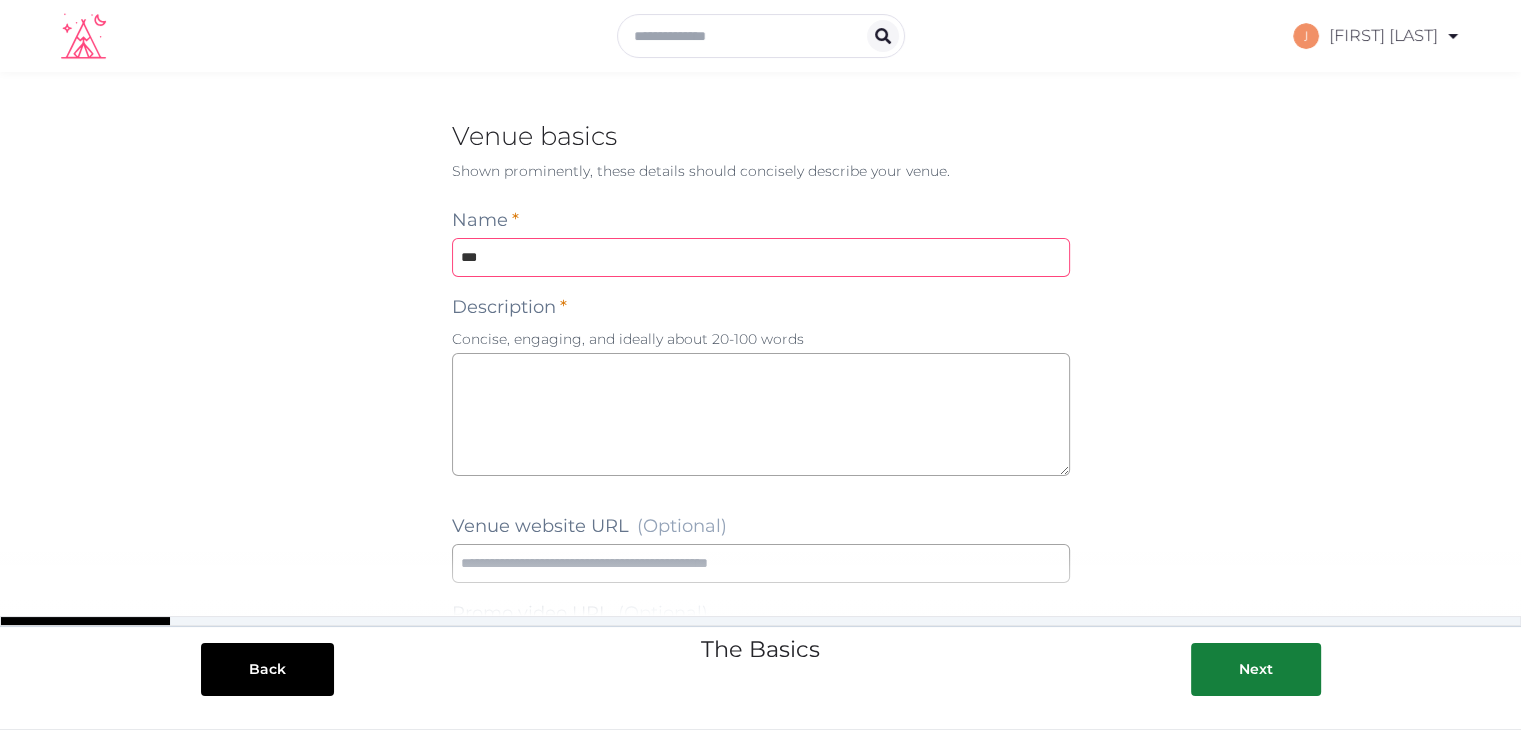 type on "***" 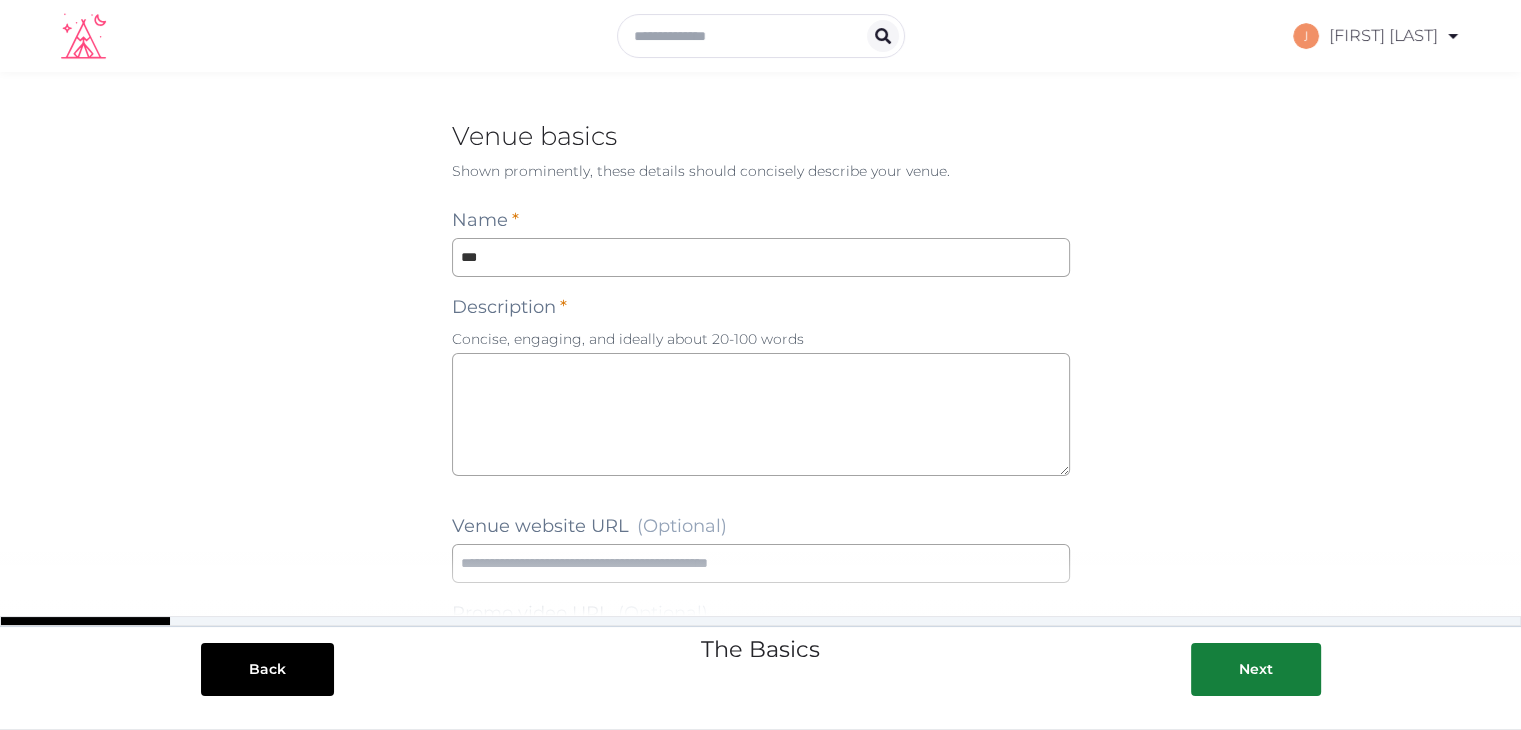 click at bounding box center (83, 39) 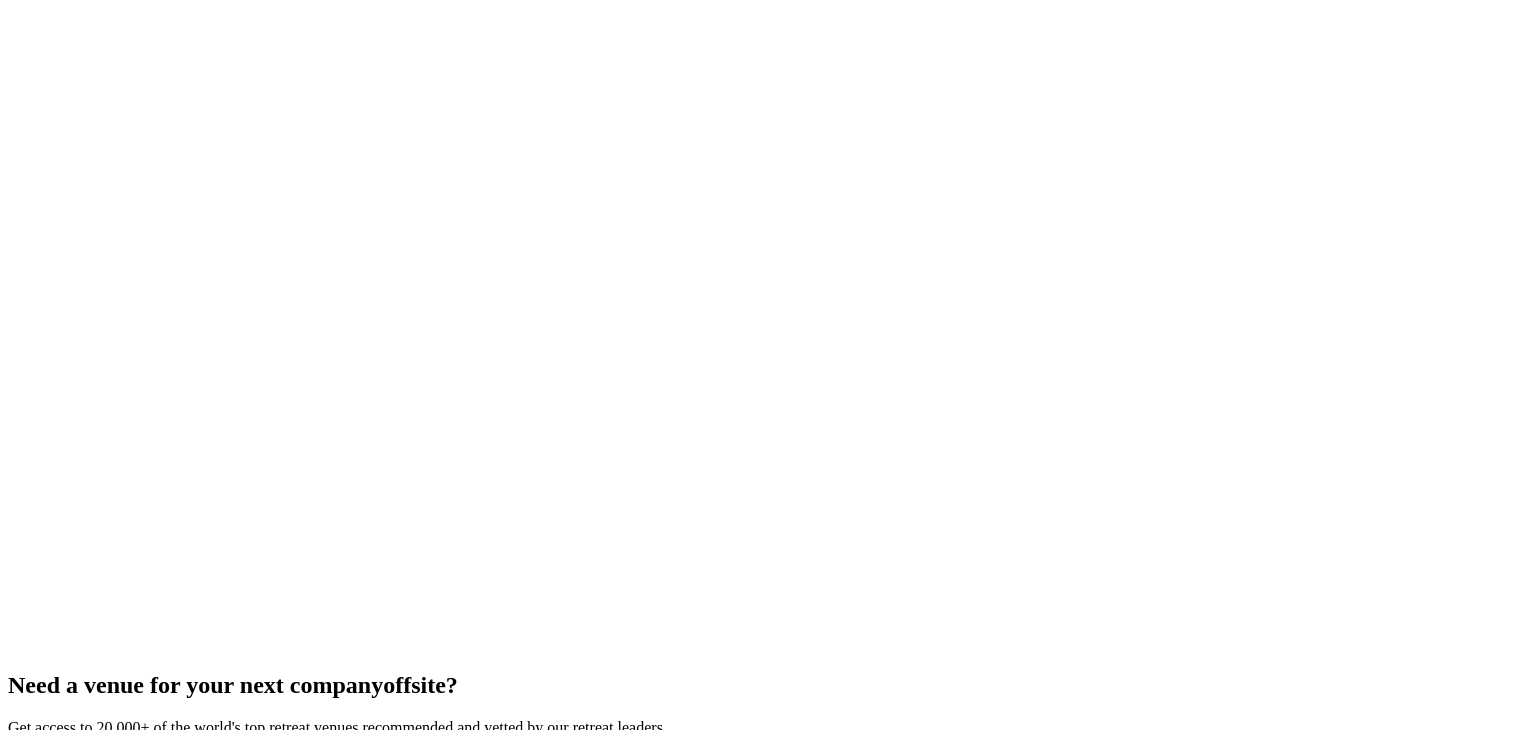 scroll, scrollTop: 1392, scrollLeft: 0, axis: vertical 